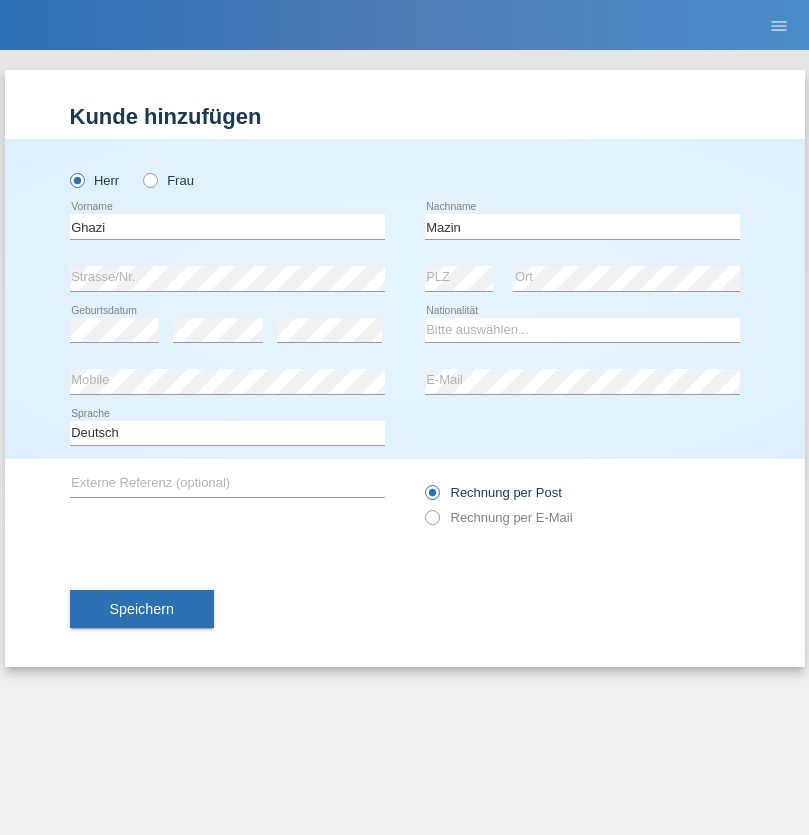 scroll, scrollTop: 0, scrollLeft: 0, axis: both 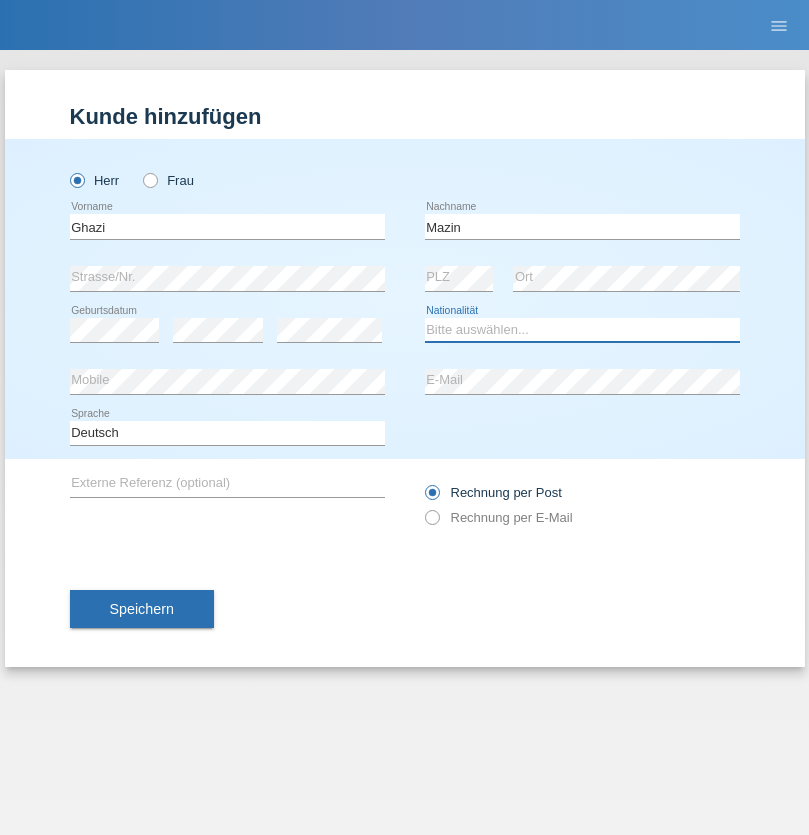 select on "IQ" 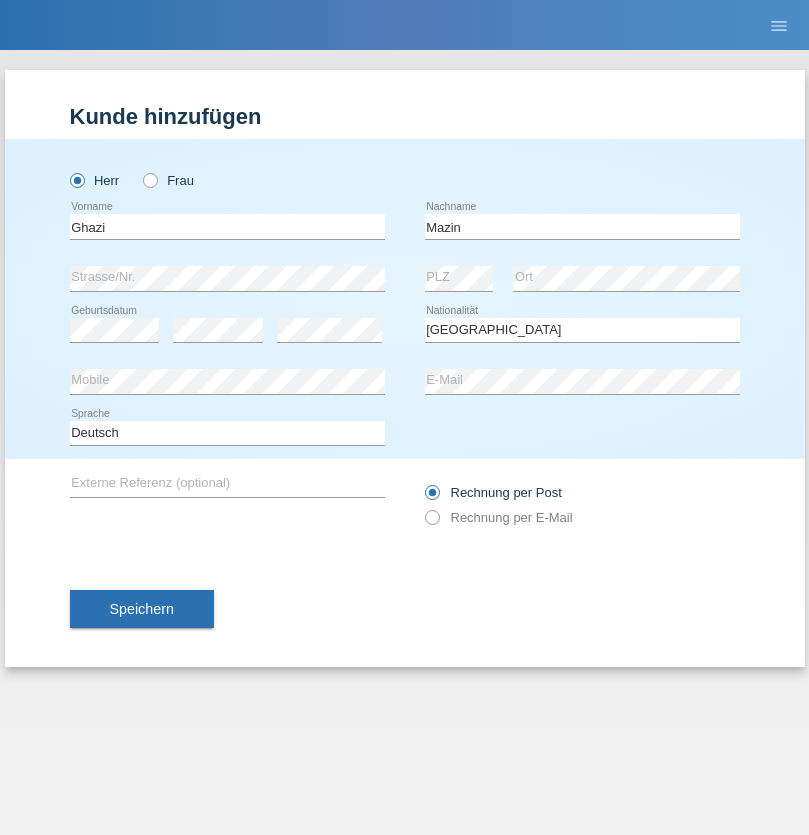 select on "C" 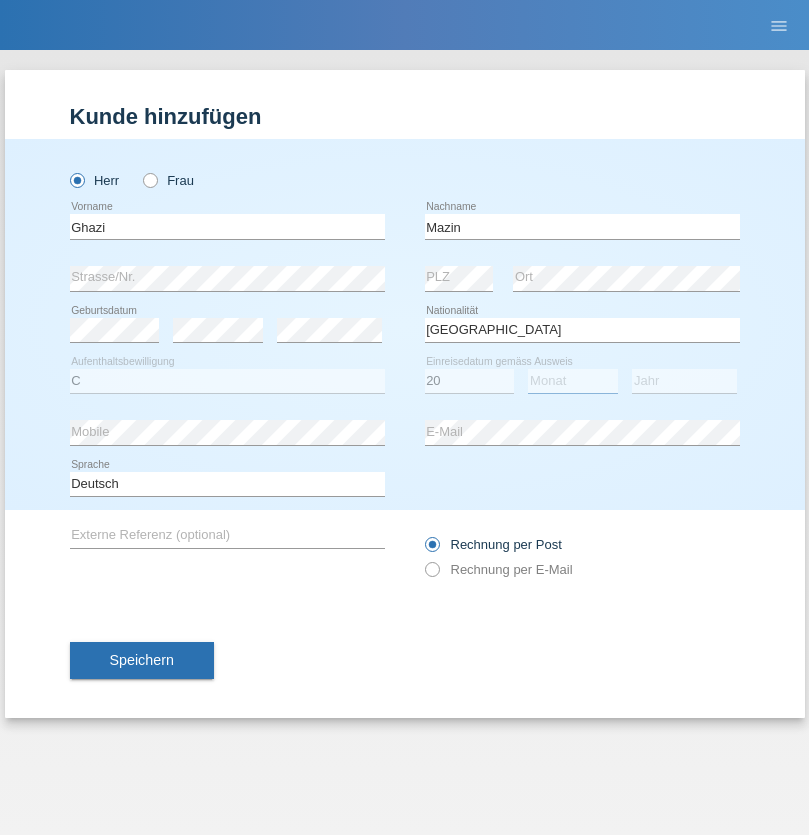 select on "08" 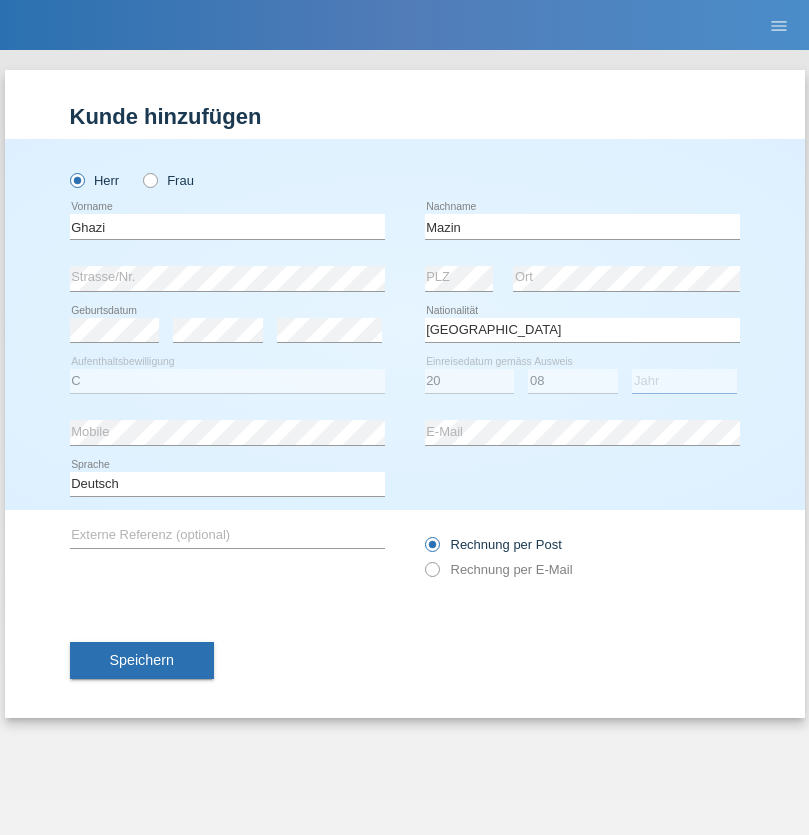 select on "2008" 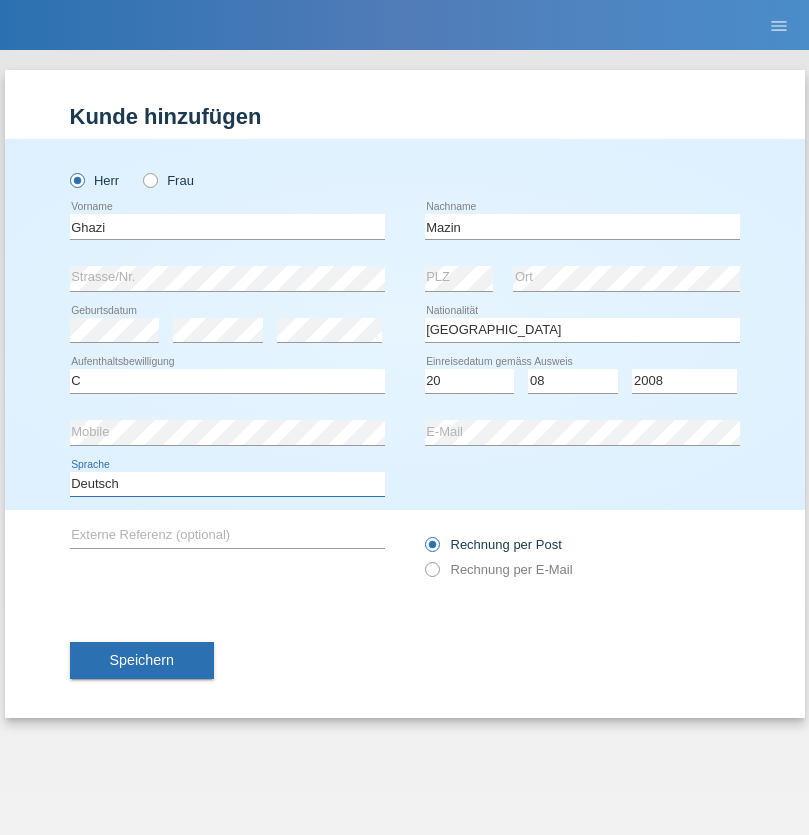 select on "en" 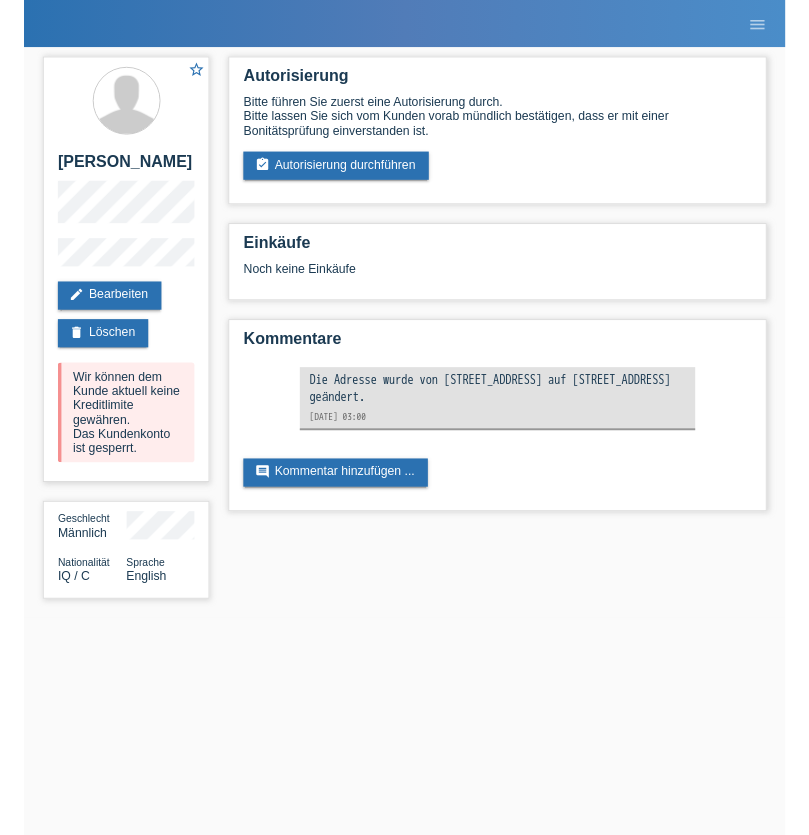 scroll, scrollTop: 0, scrollLeft: 0, axis: both 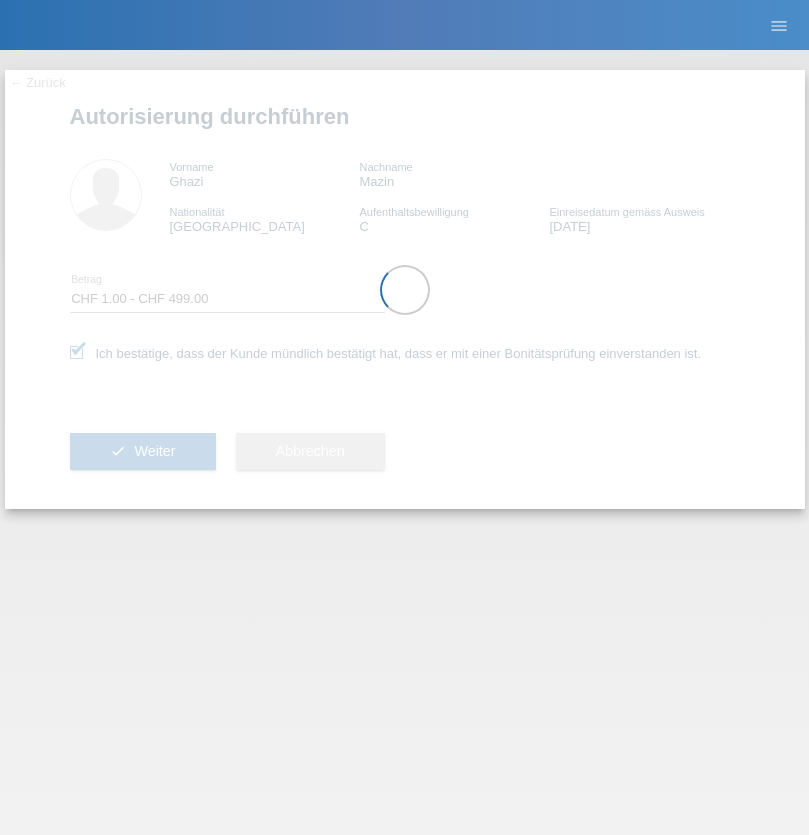 select on "1" 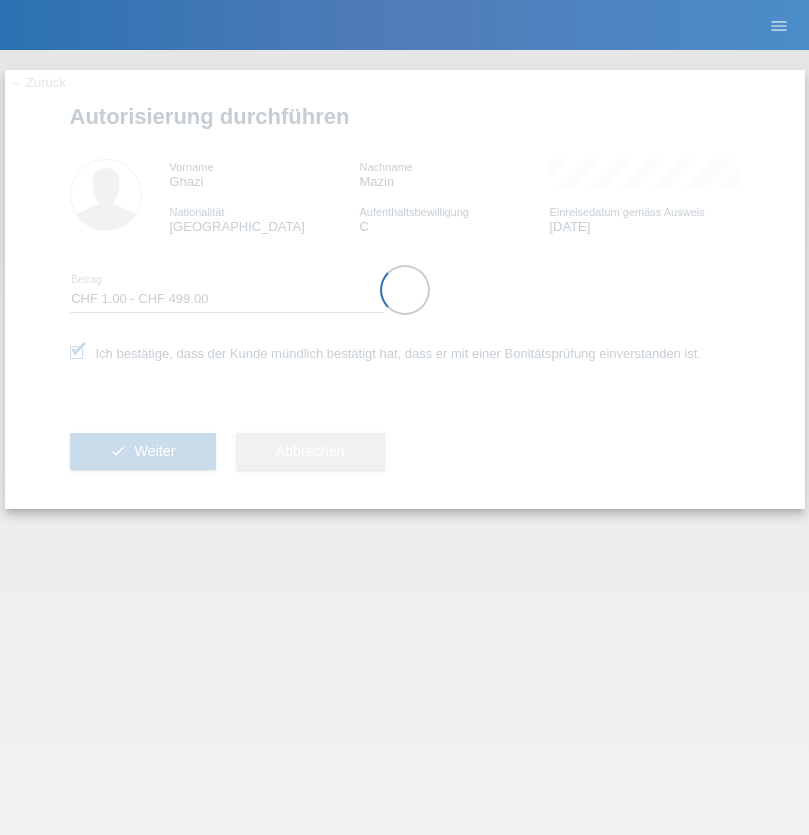 scroll, scrollTop: 0, scrollLeft: 0, axis: both 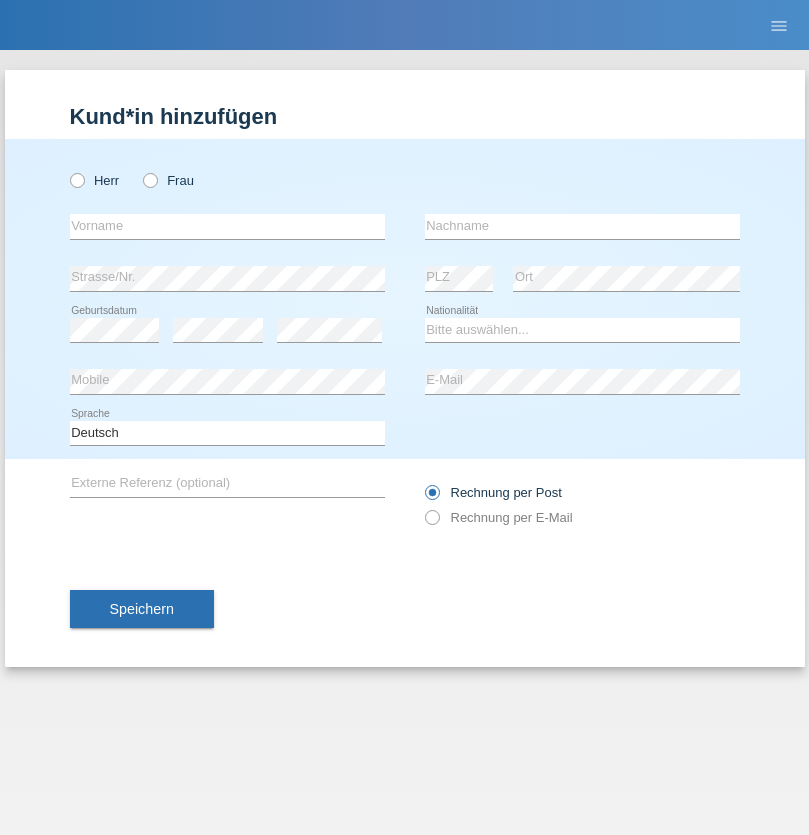 radio on "true" 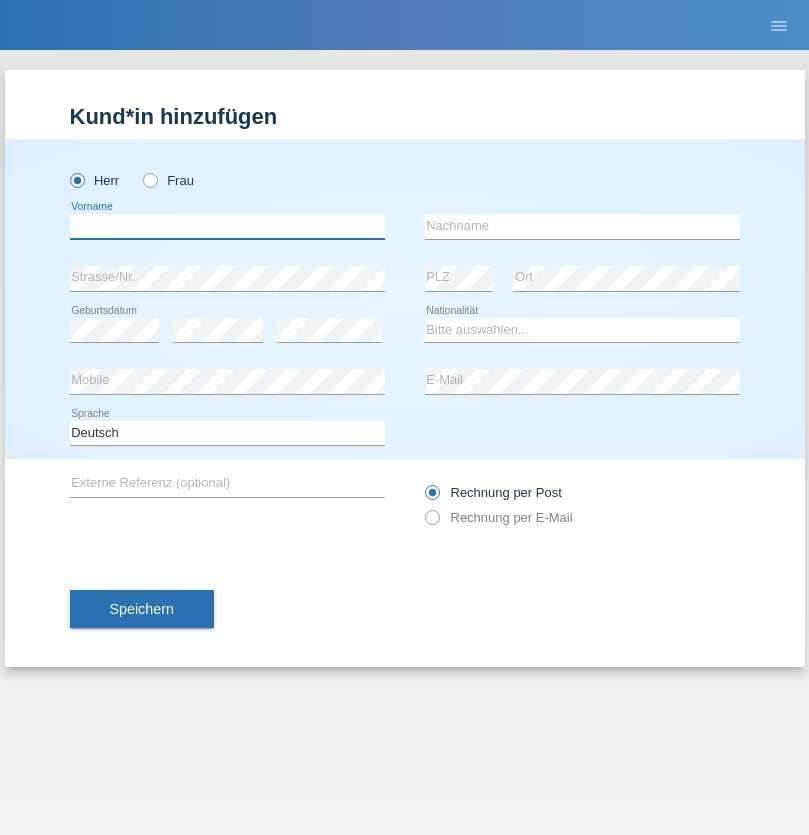 click at bounding box center [227, 226] 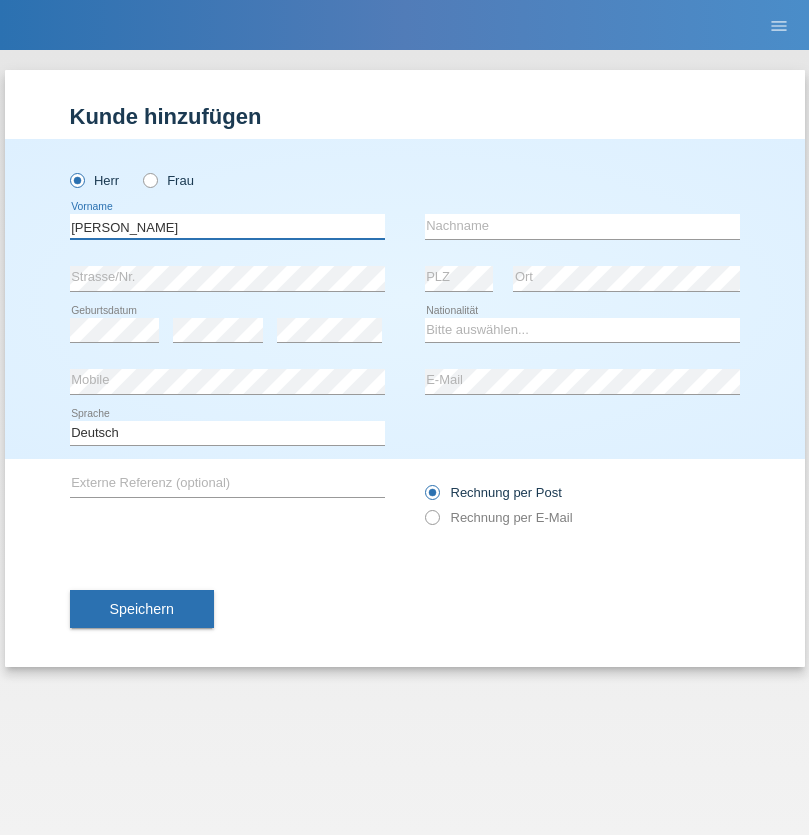 type on "[PERSON_NAME]" 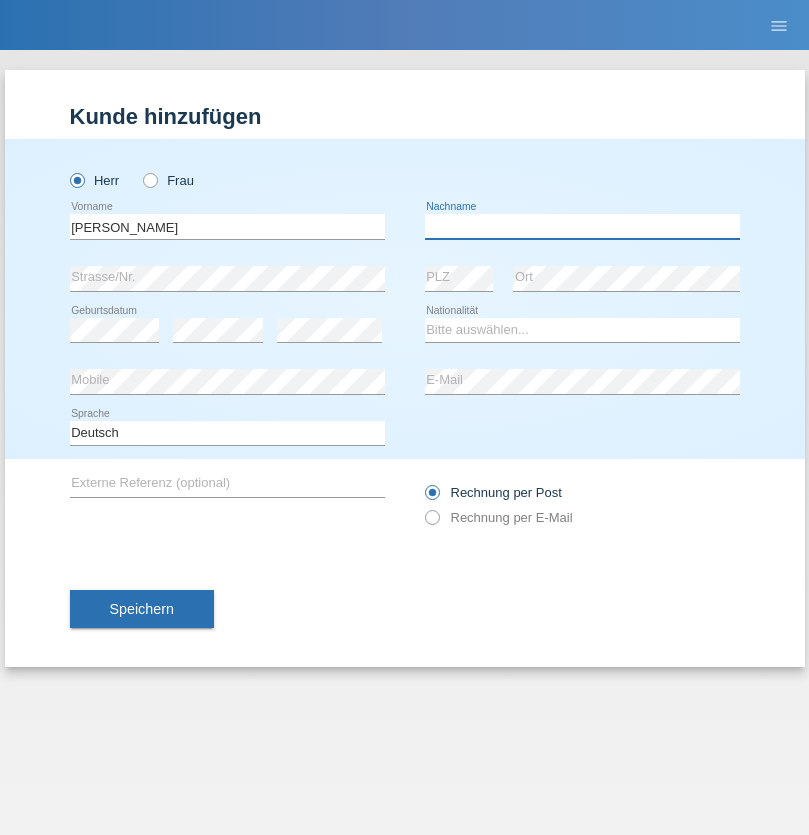 click at bounding box center (582, 226) 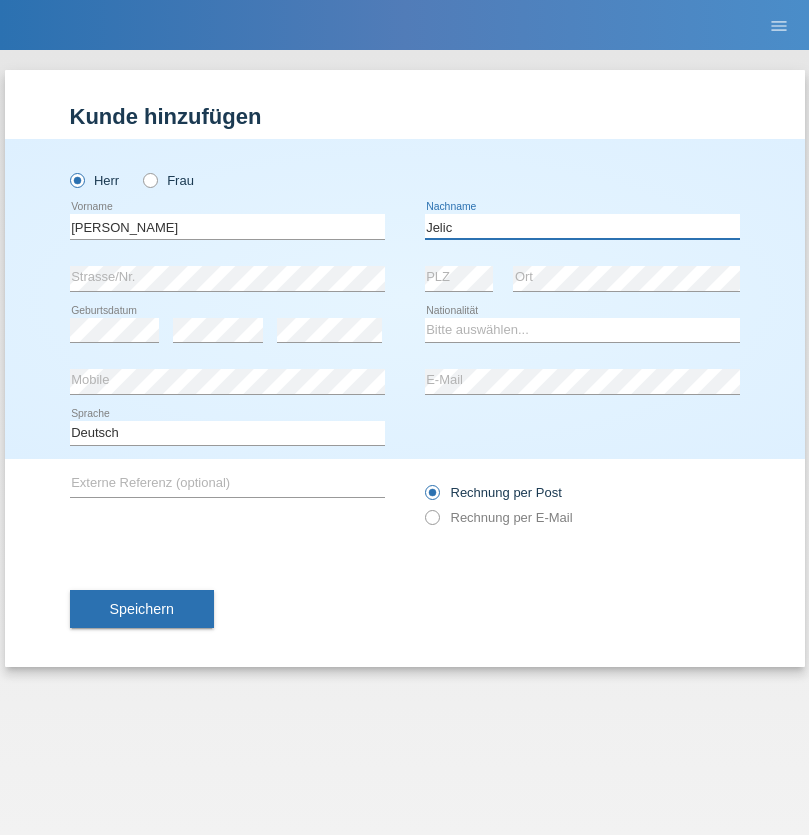 type on "Jelic" 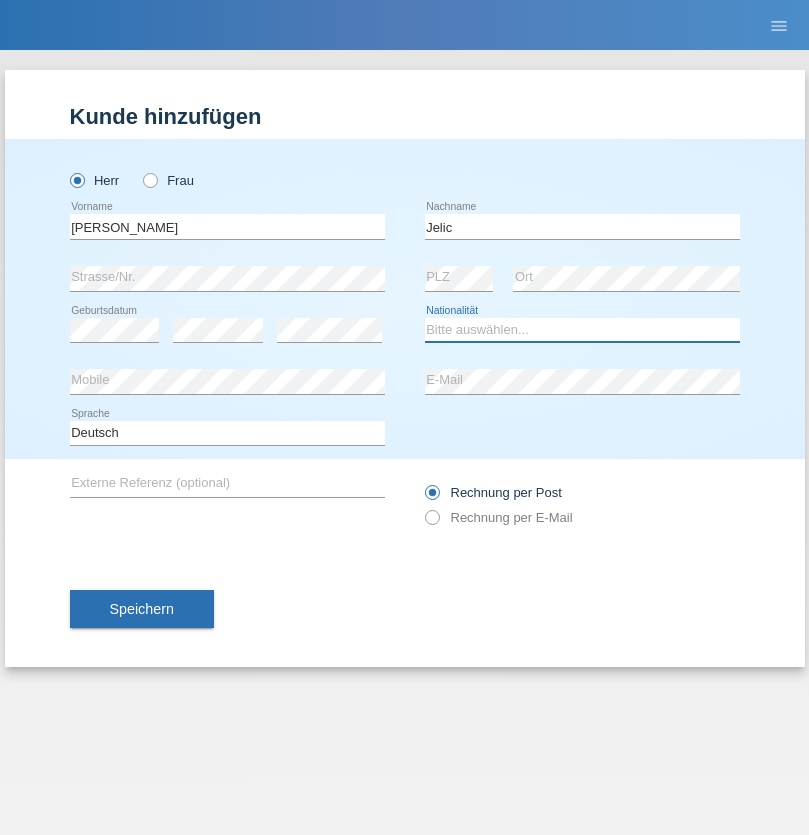 select on "CH" 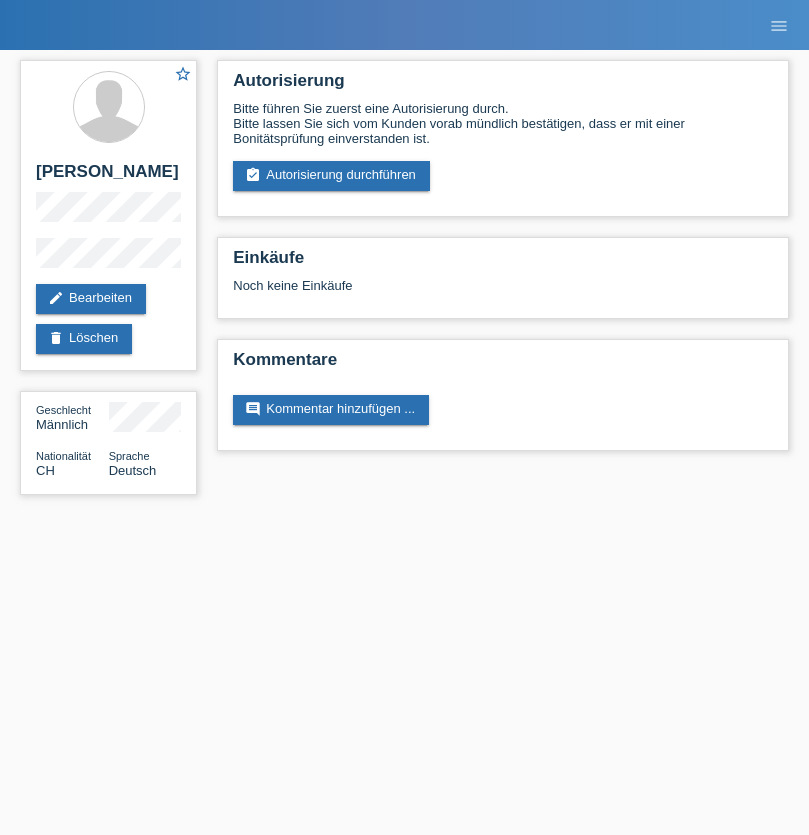 scroll, scrollTop: 0, scrollLeft: 0, axis: both 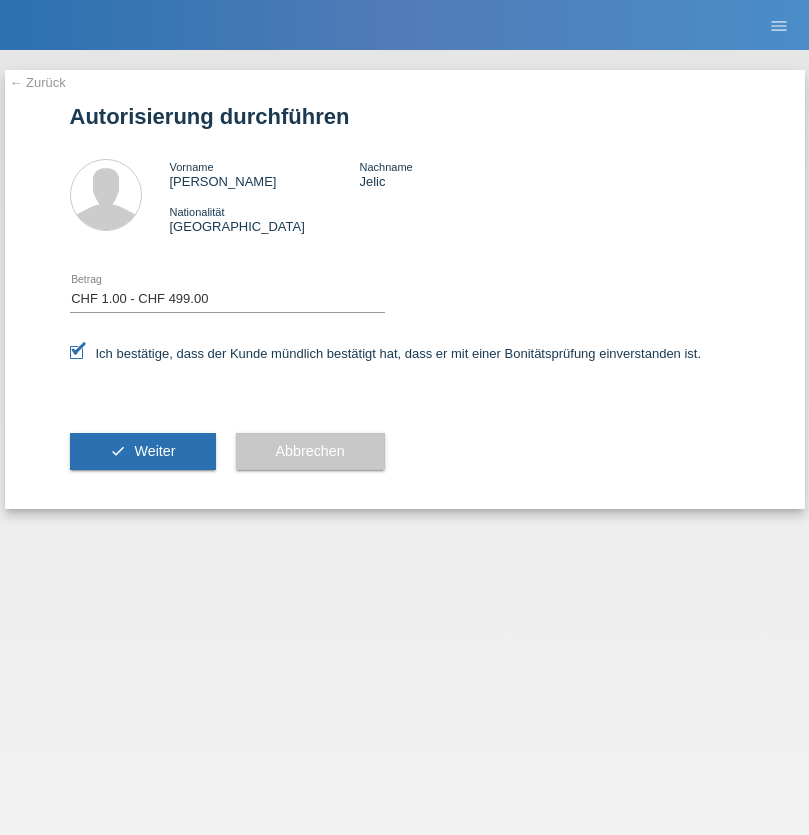select on "1" 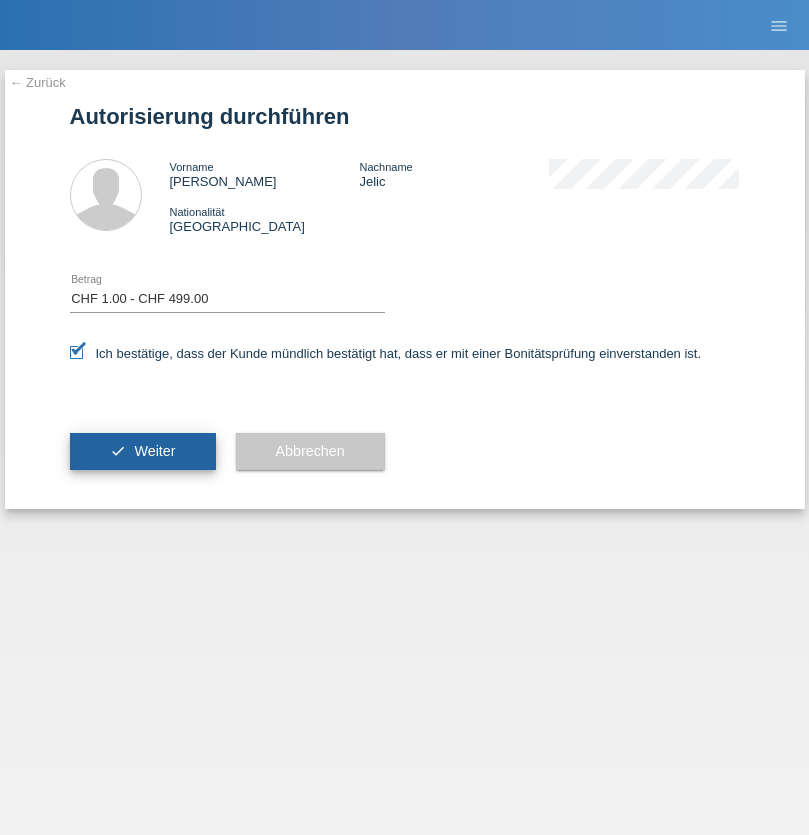 click on "Weiter" at bounding box center (154, 451) 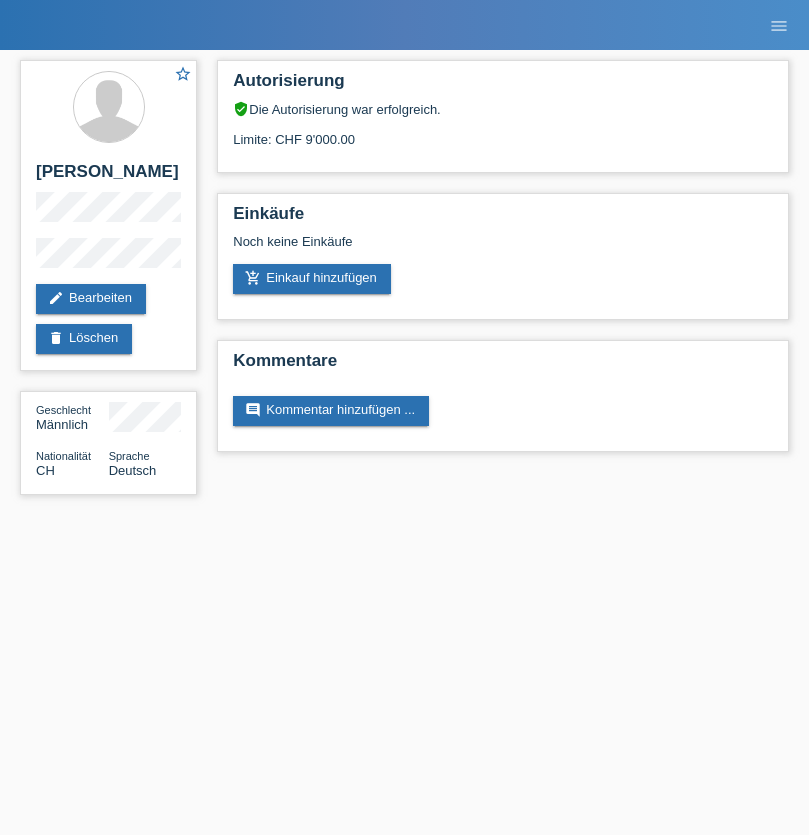 scroll, scrollTop: 0, scrollLeft: 0, axis: both 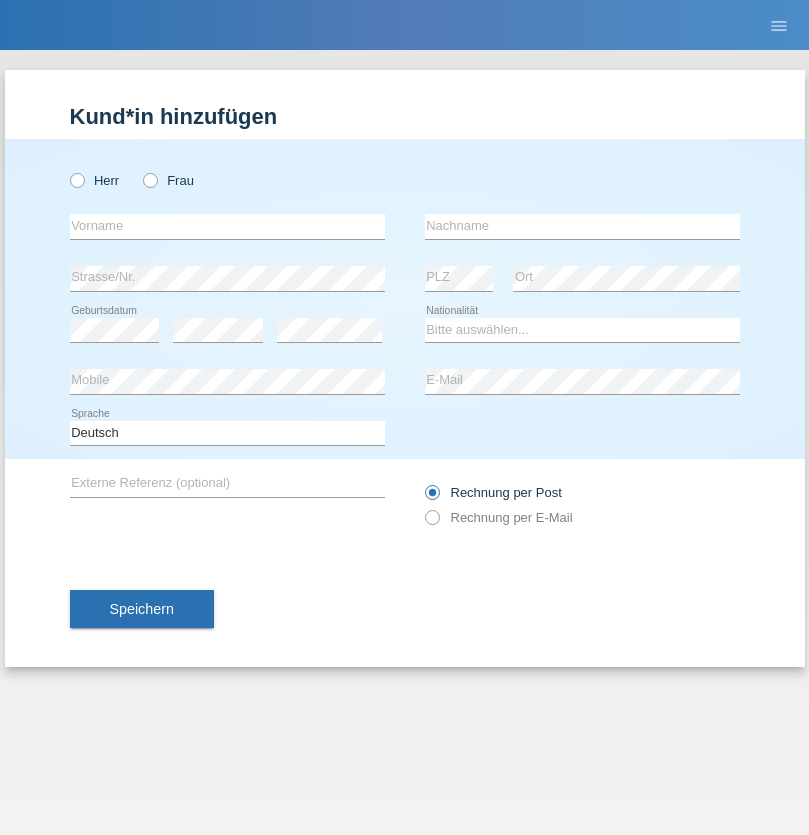 radio on "true" 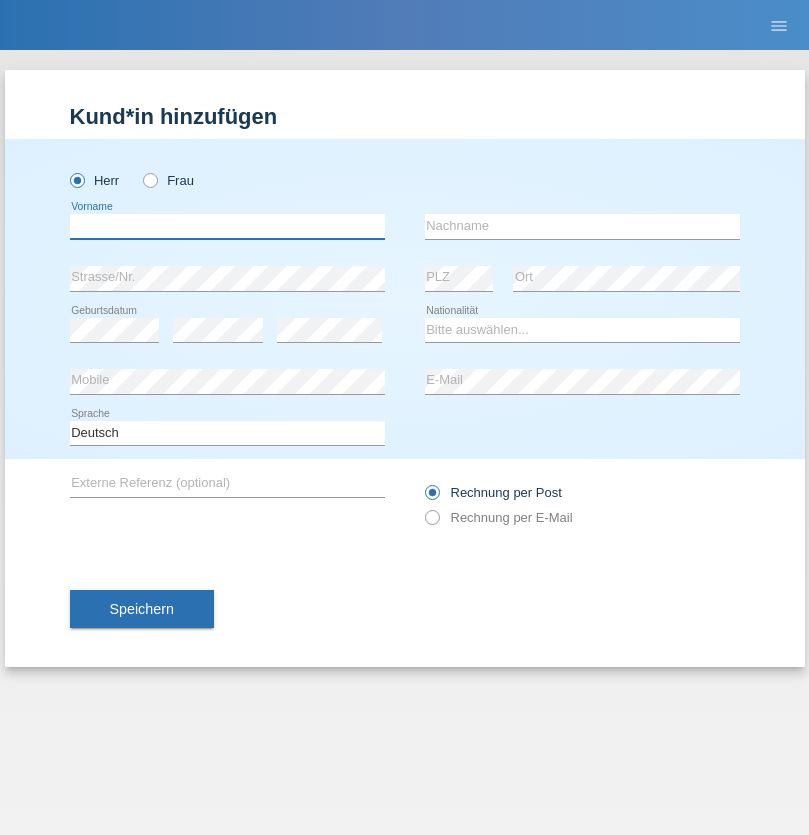click at bounding box center (227, 226) 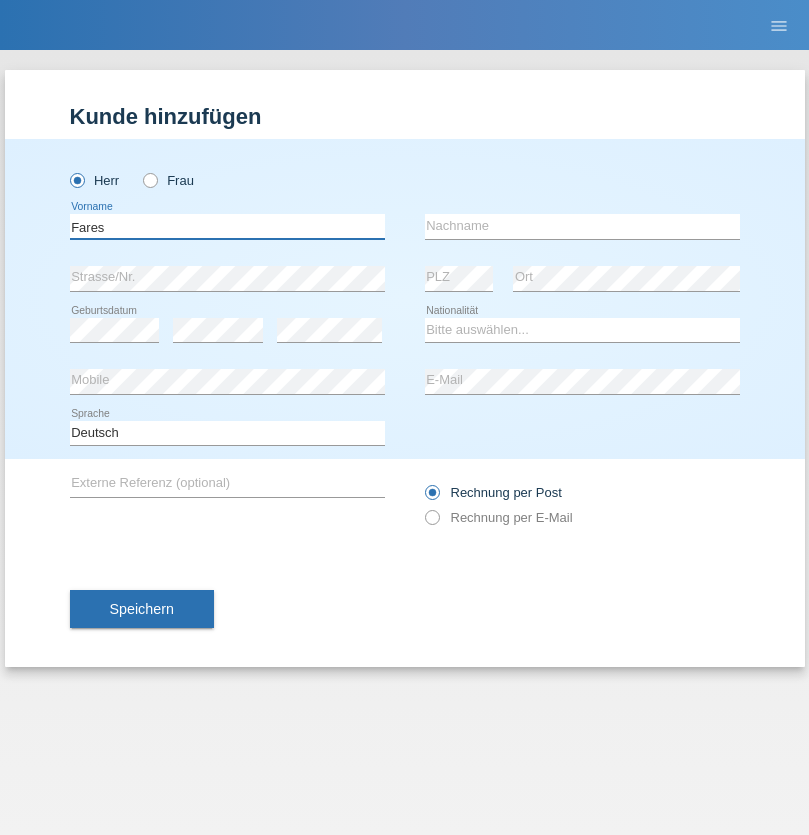 type on "Fares" 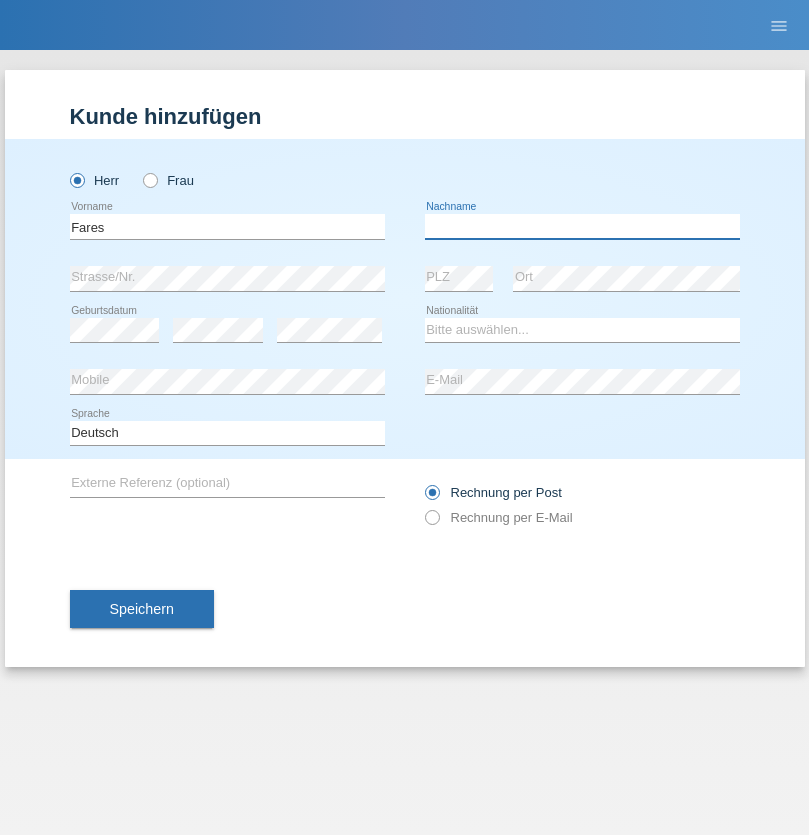 click at bounding box center [582, 226] 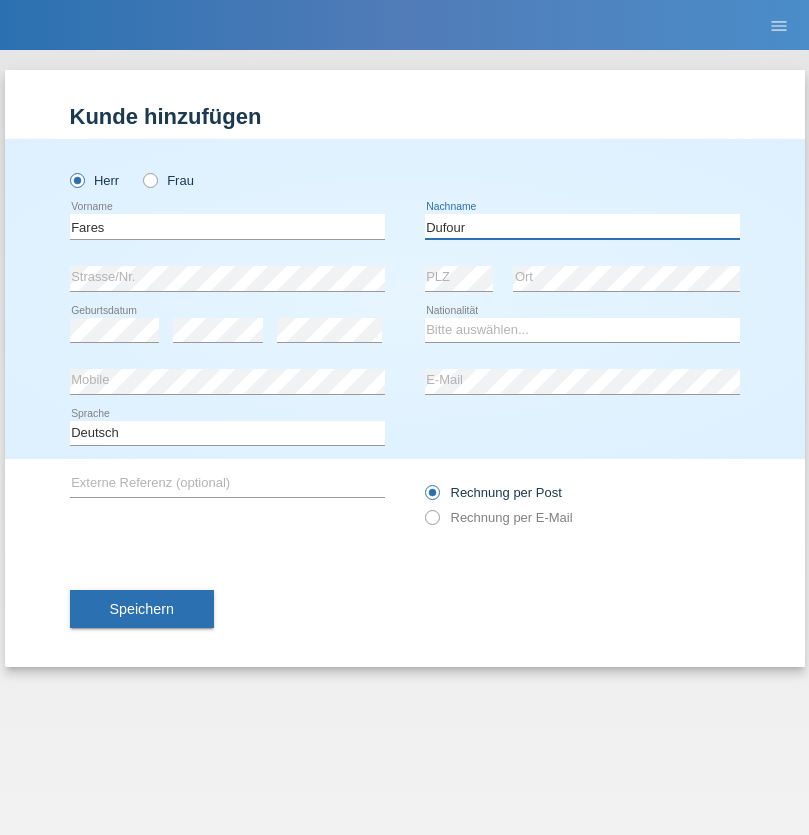 type on "Dufour" 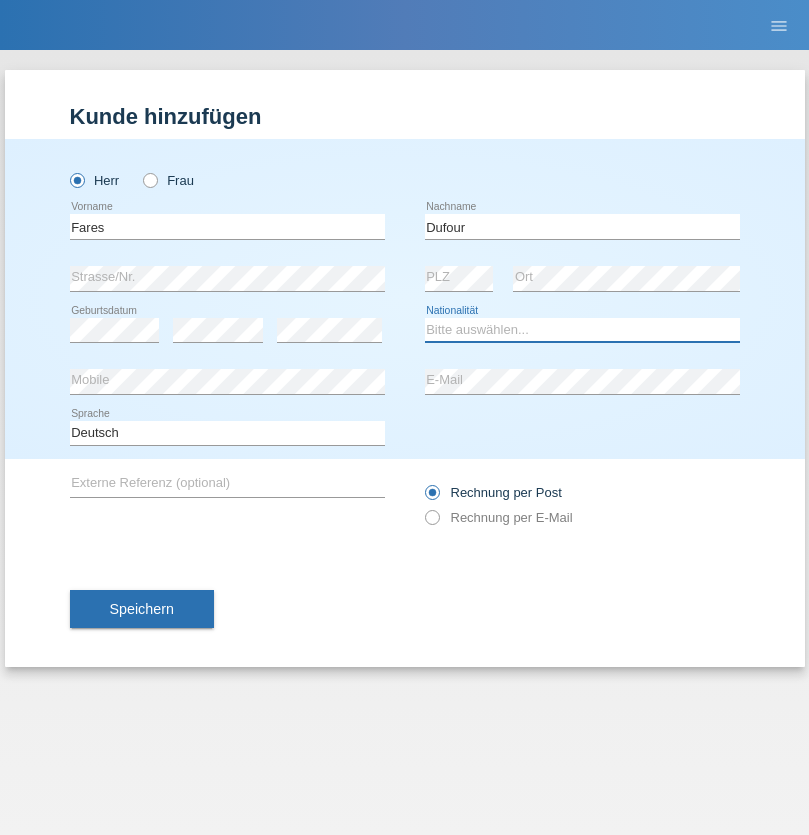 select on "CH" 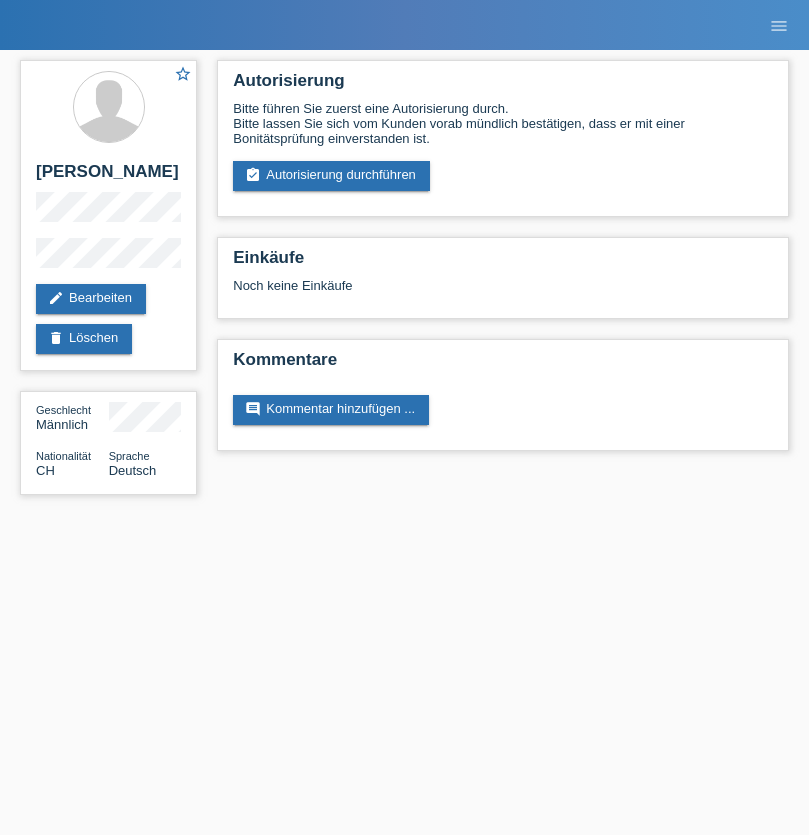 scroll, scrollTop: 0, scrollLeft: 0, axis: both 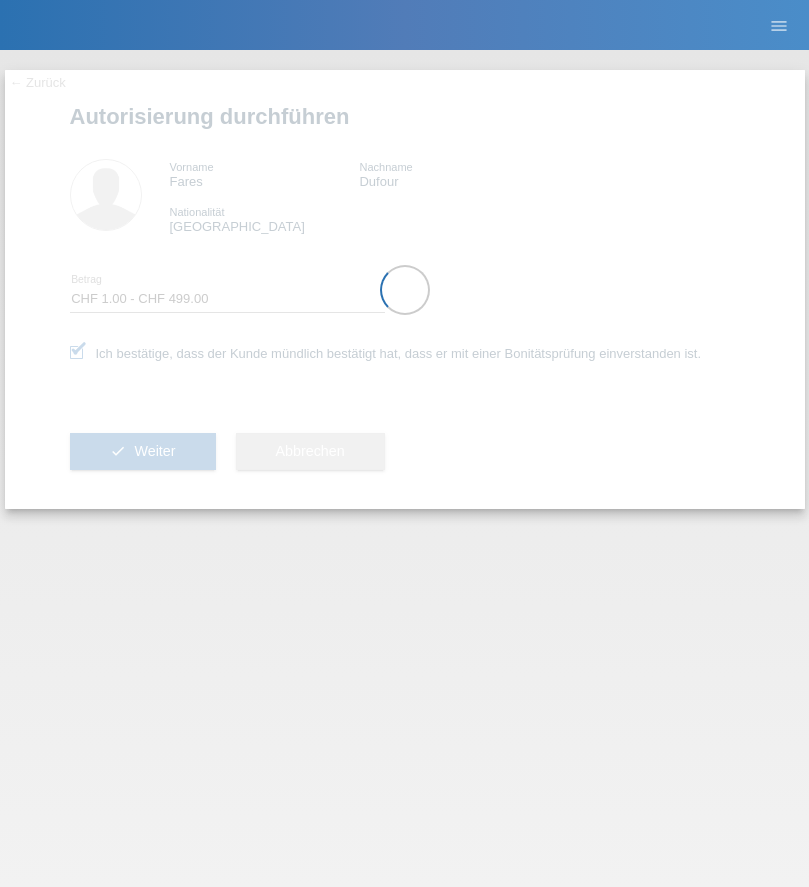 select on "1" 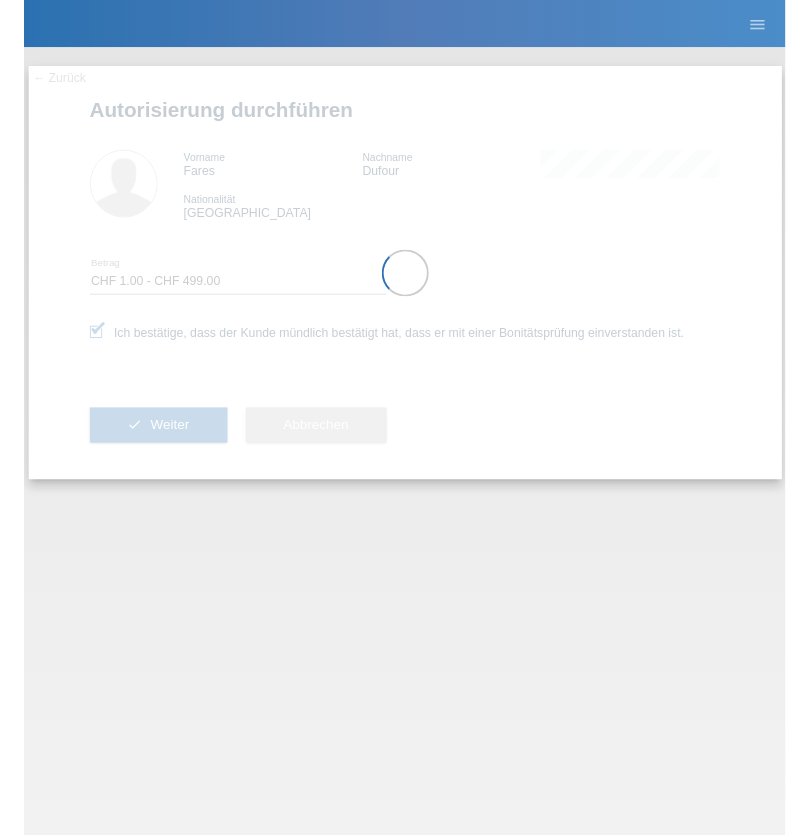 scroll, scrollTop: 0, scrollLeft: 0, axis: both 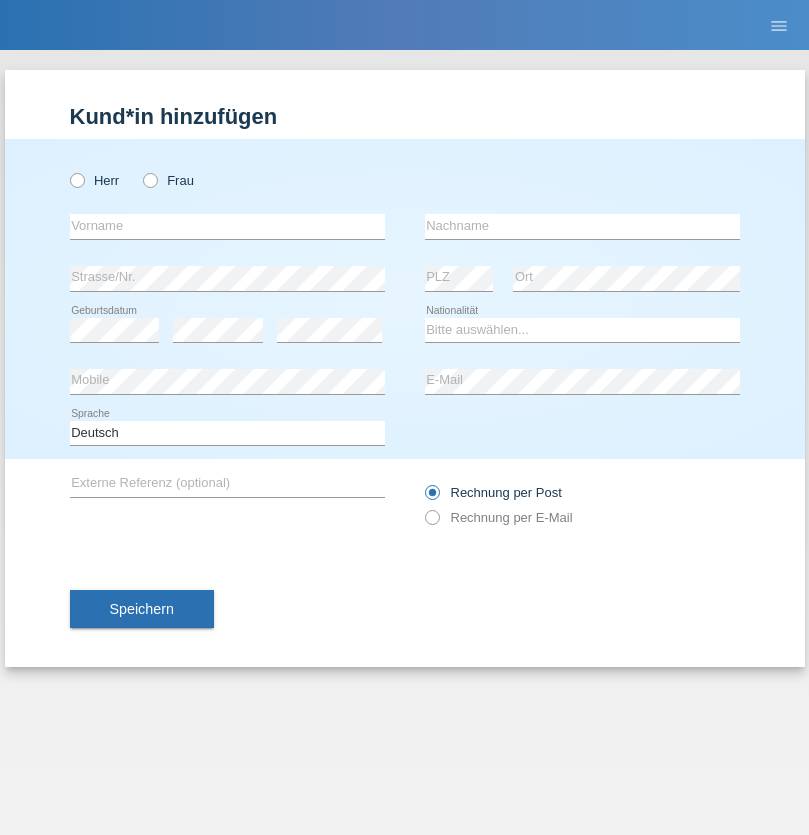 radio on "true" 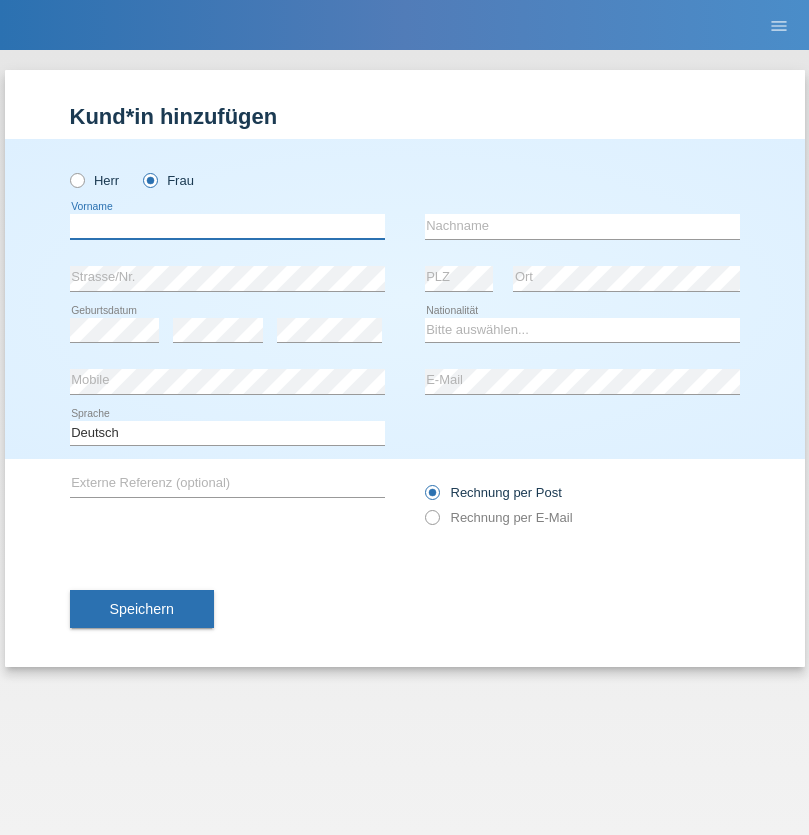 click at bounding box center [227, 226] 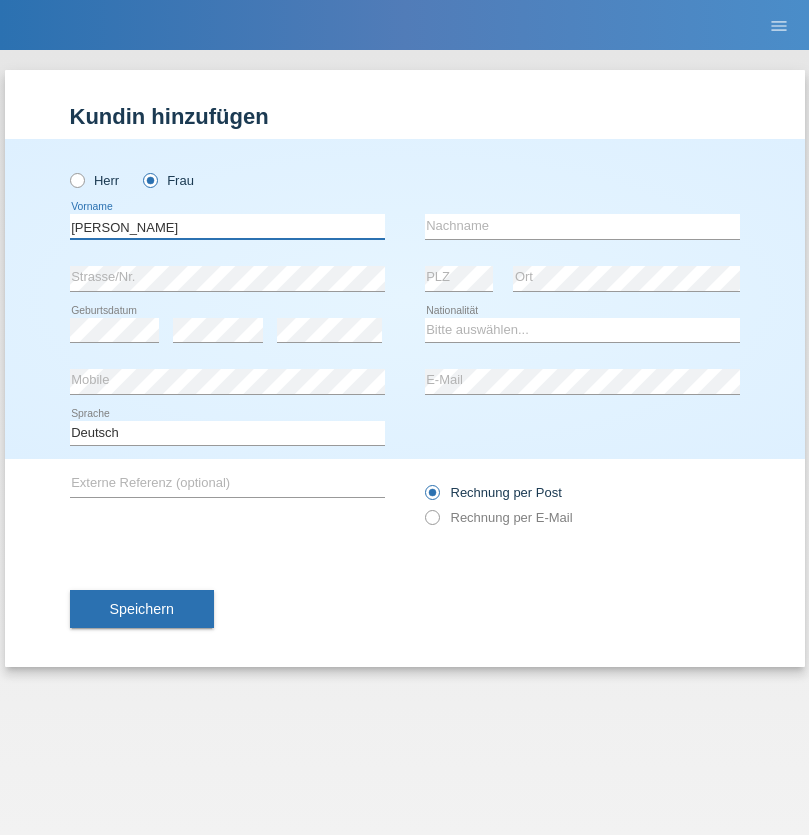 type on "Melanie" 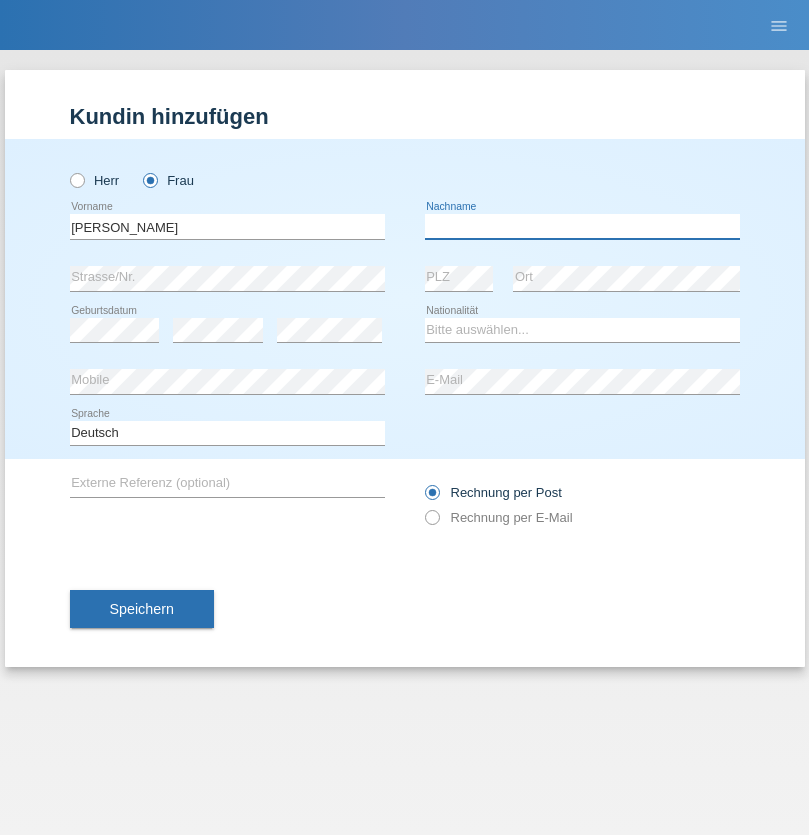 click at bounding box center (582, 226) 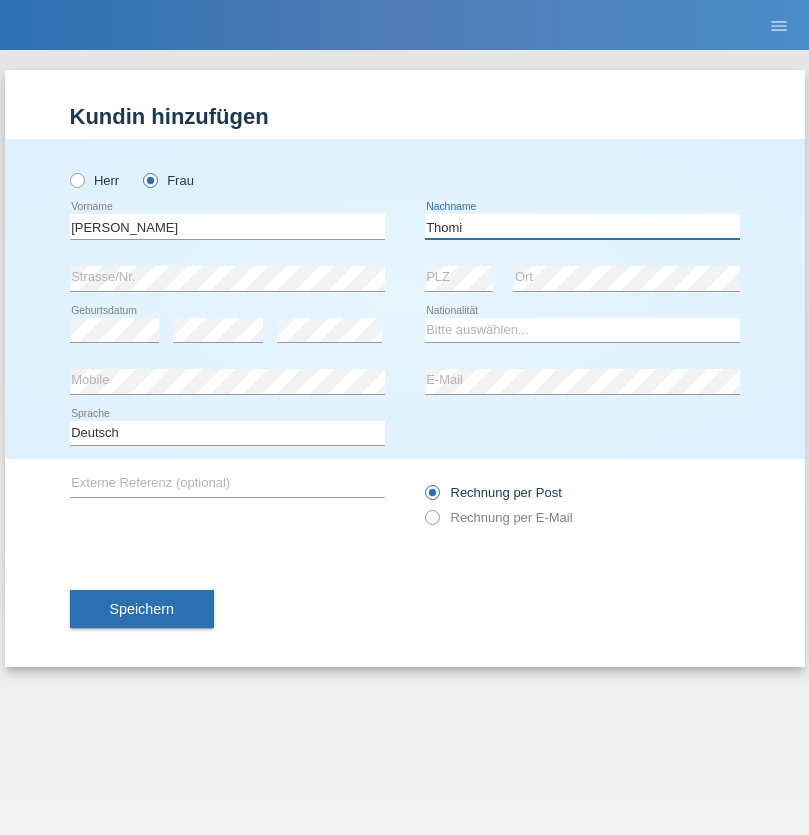type on "Thomi" 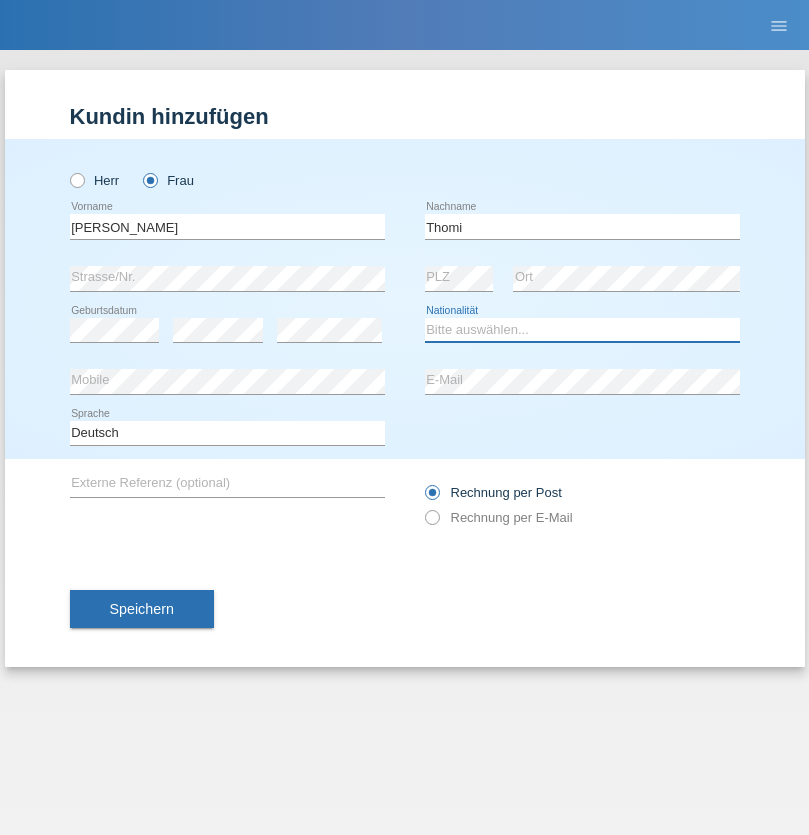 select on "CH" 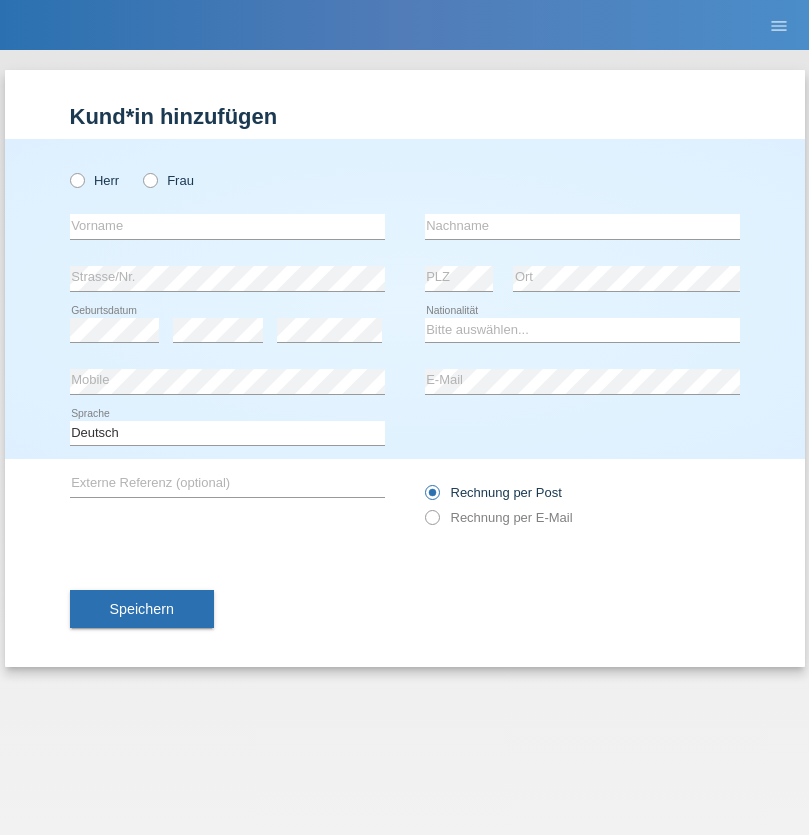 scroll, scrollTop: 0, scrollLeft: 0, axis: both 